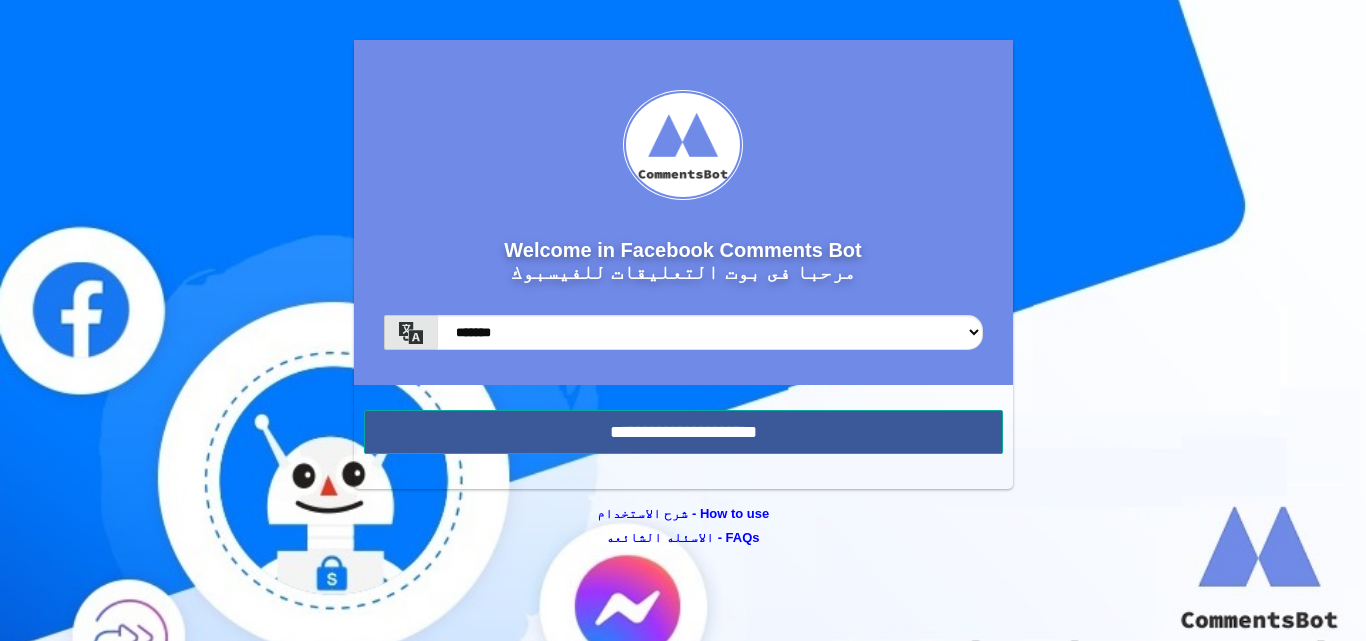 scroll, scrollTop: 0, scrollLeft: 0, axis: both 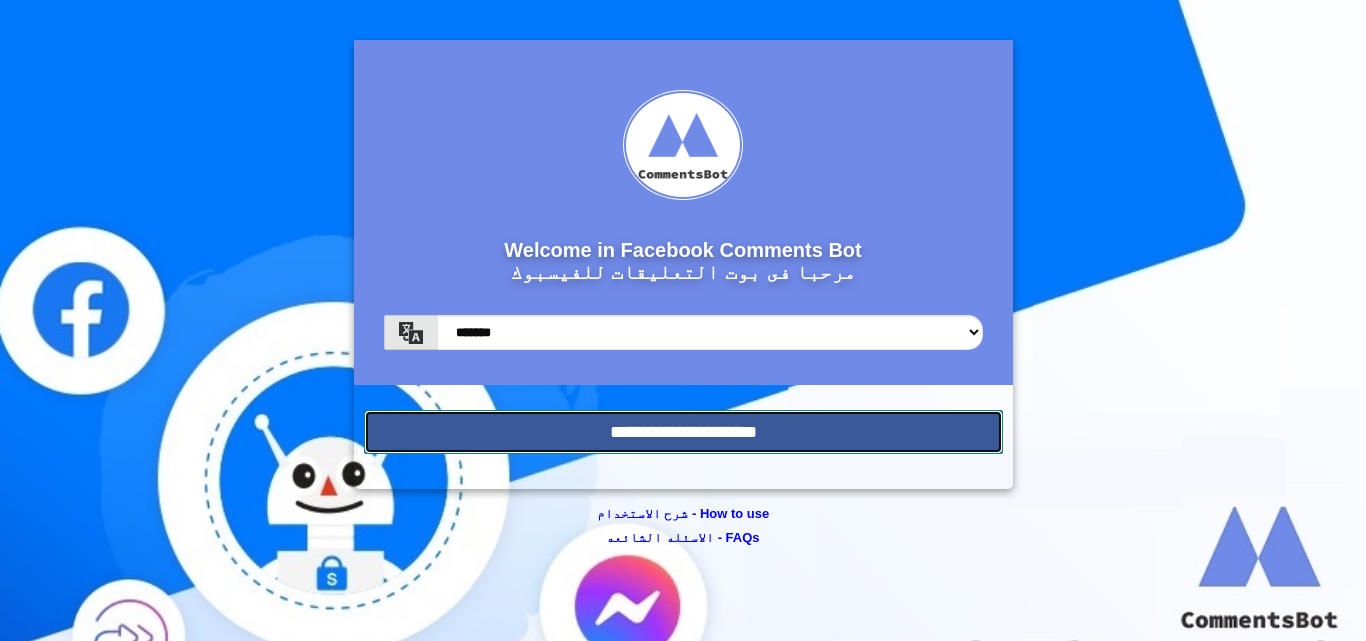 click on "**********" at bounding box center [683, 432] 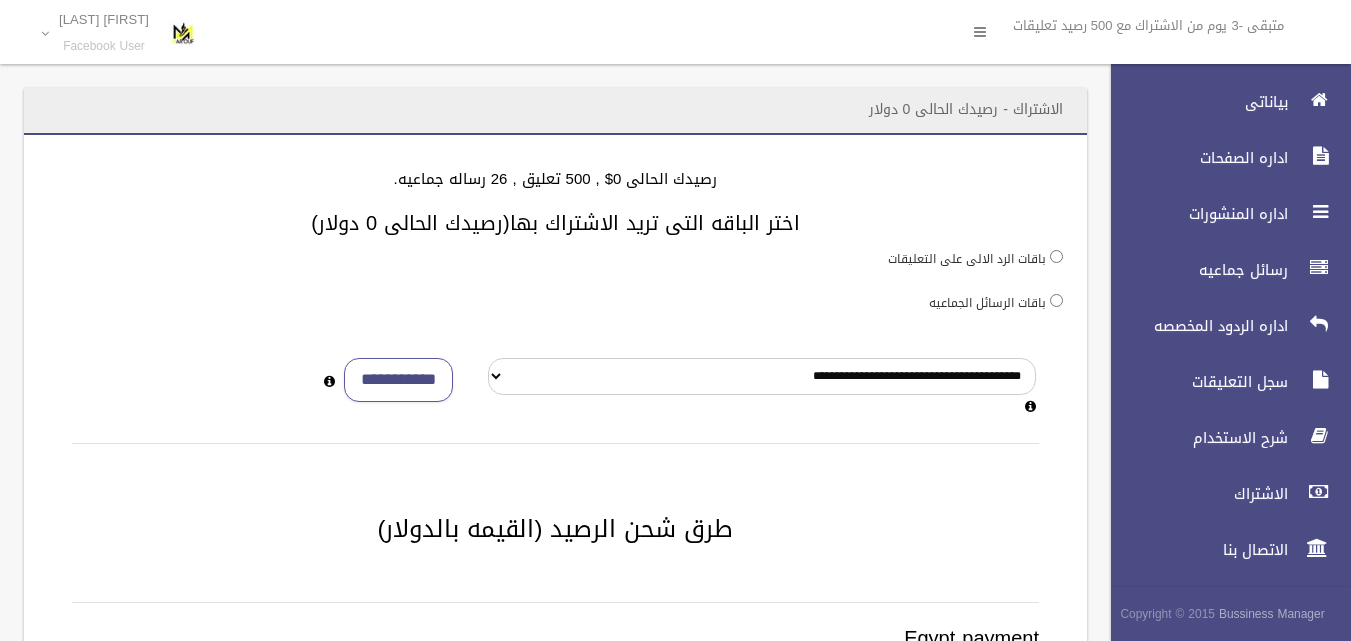 scroll, scrollTop: 0, scrollLeft: 0, axis: both 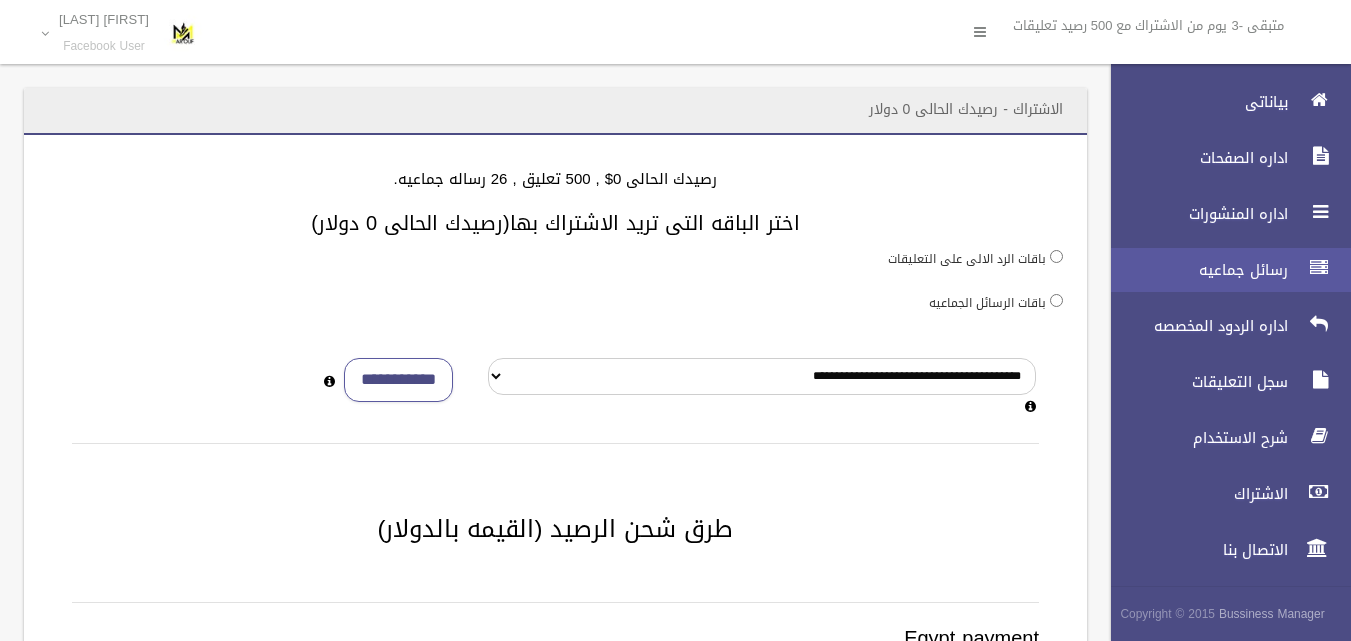click on "رسائل جماعيه" at bounding box center (1194, 270) 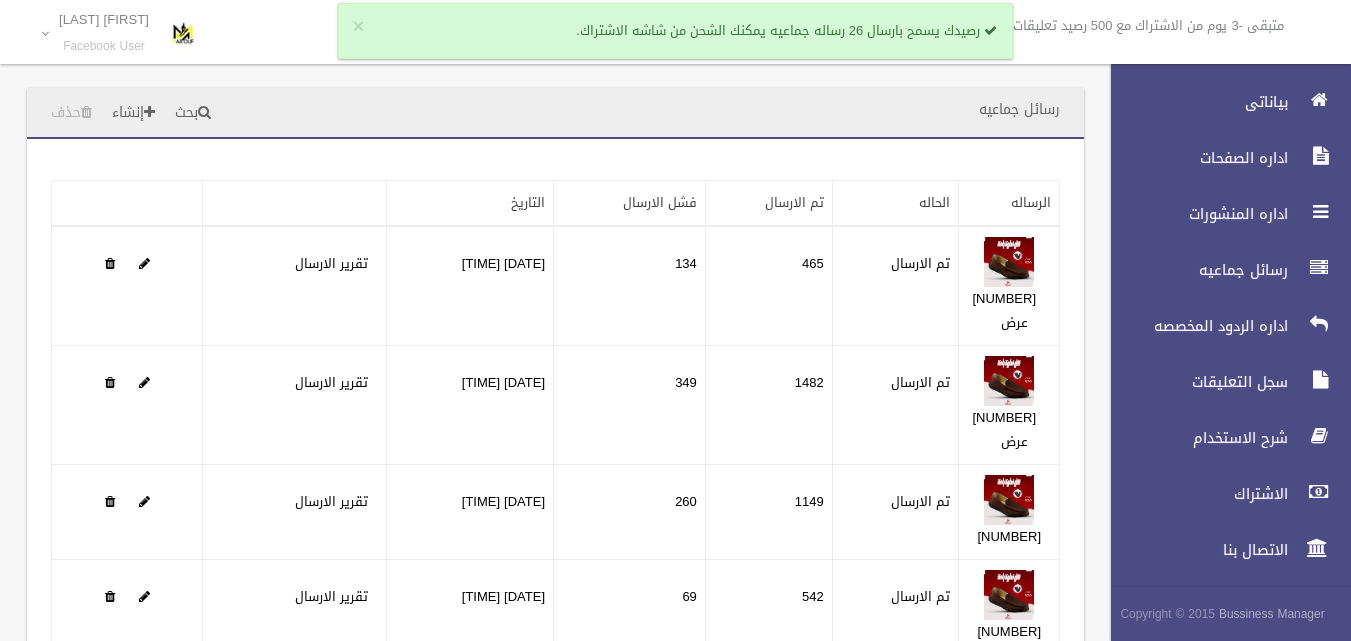 scroll, scrollTop: 0, scrollLeft: 0, axis: both 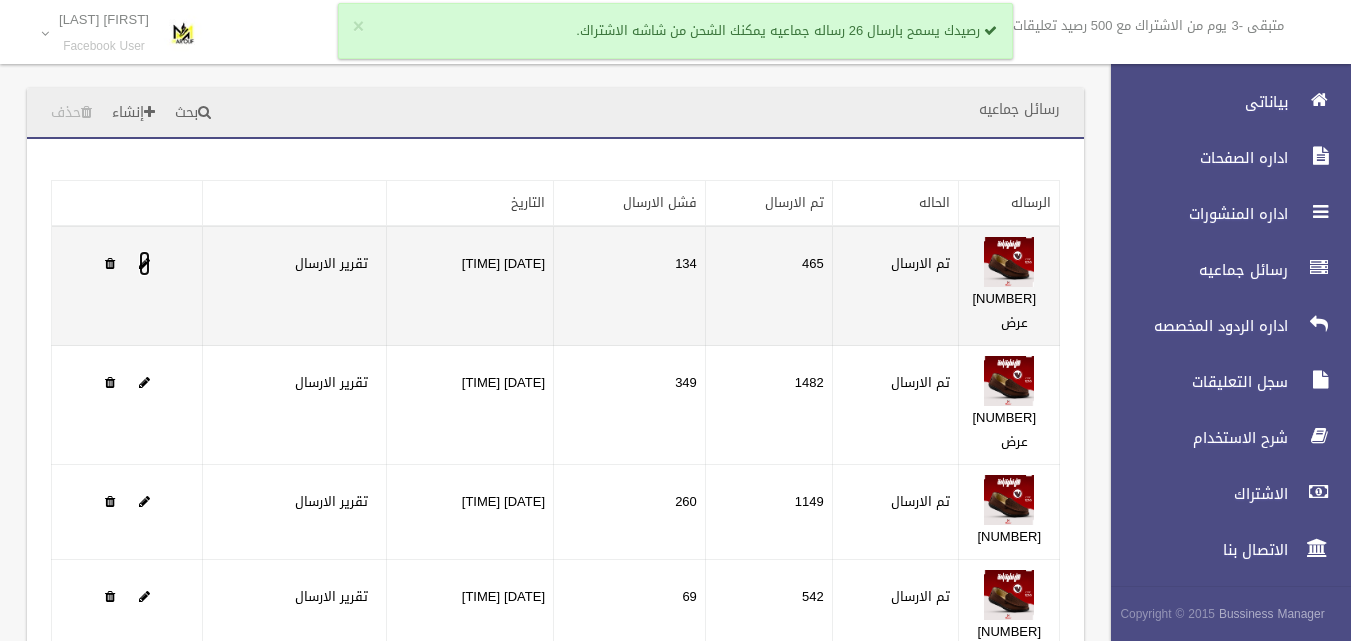 click at bounding box center [144, 263] 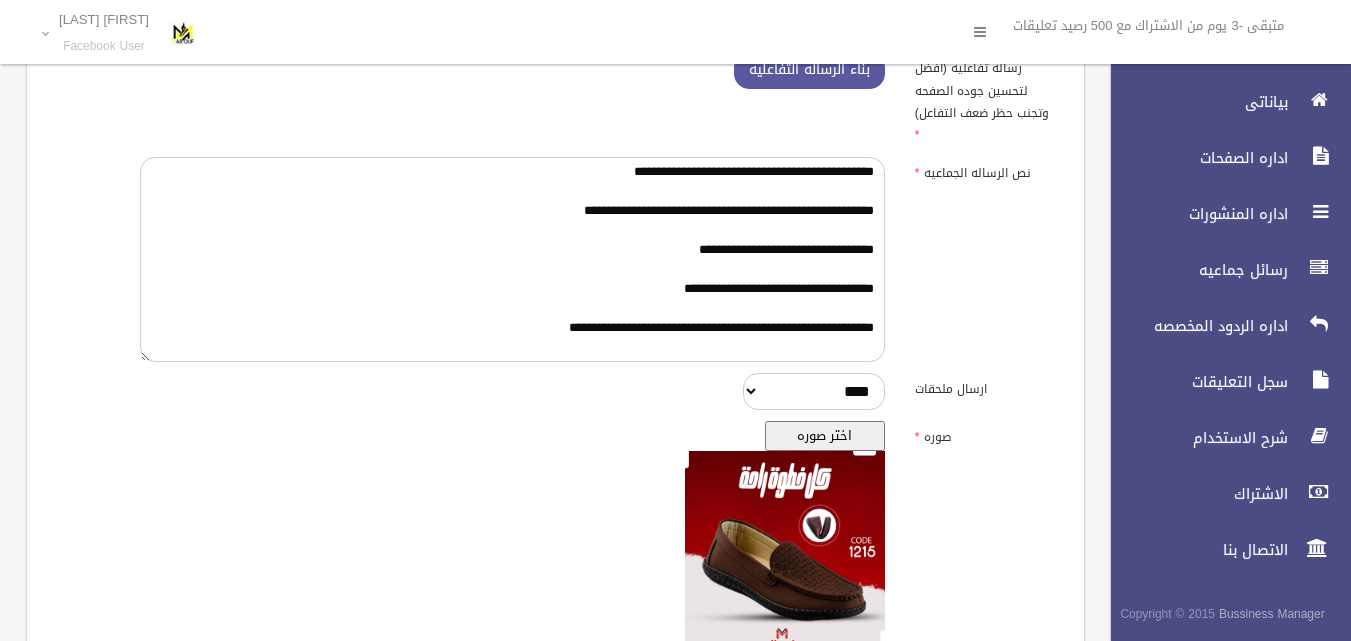 scroll, scrollTop: 400, scrollLeft: 0, axis: vertical 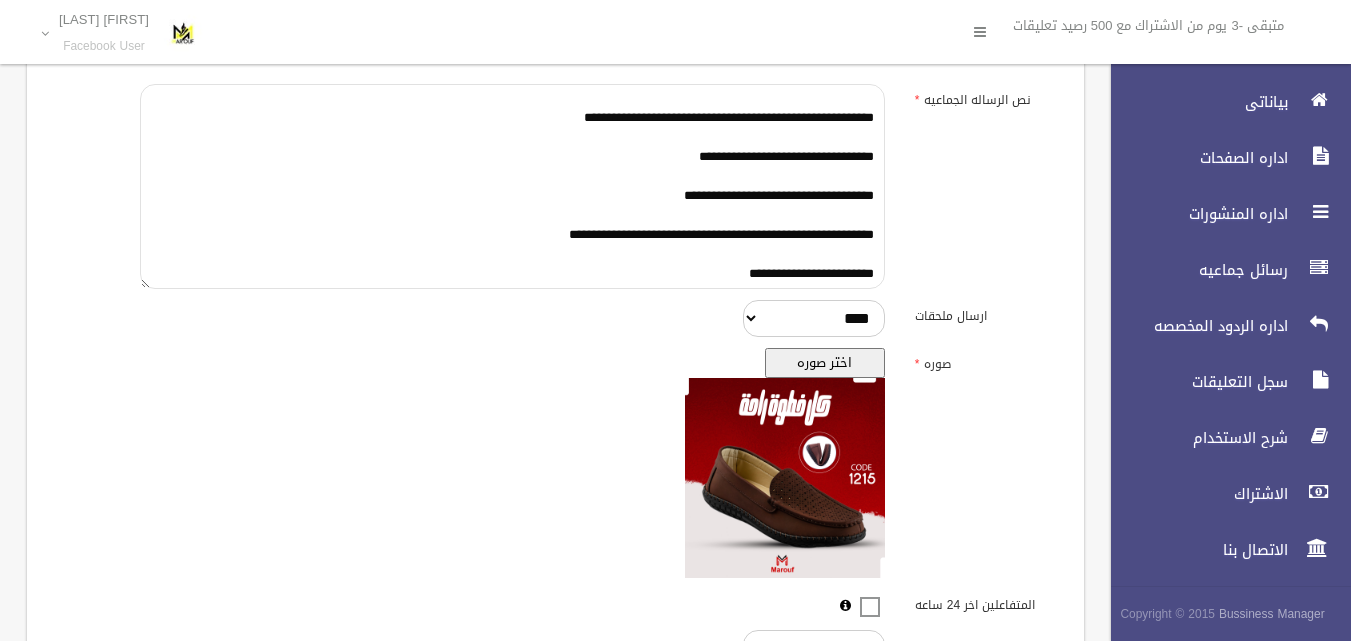 drag, startPoint x: 877, startPoint y: 76, endPoint x: 635, endPoint y: 279, distance: 315.86865 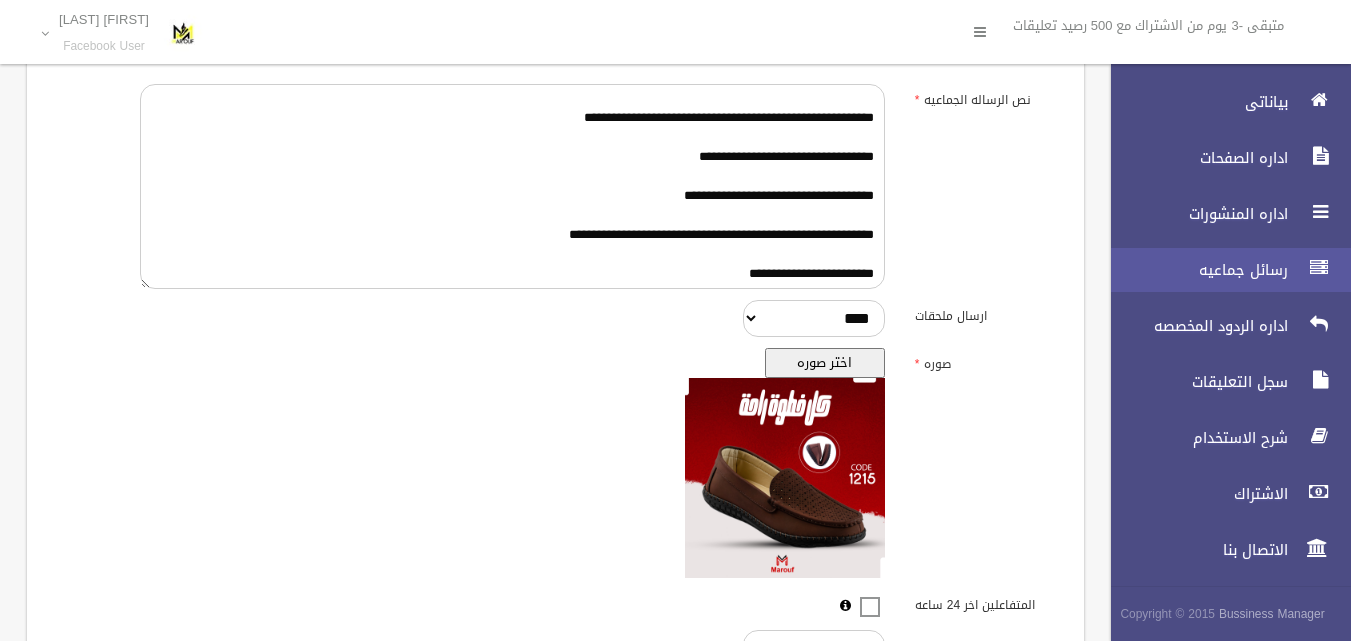 click on "رسائل جماعيه" at bounding box center (1222, 270) 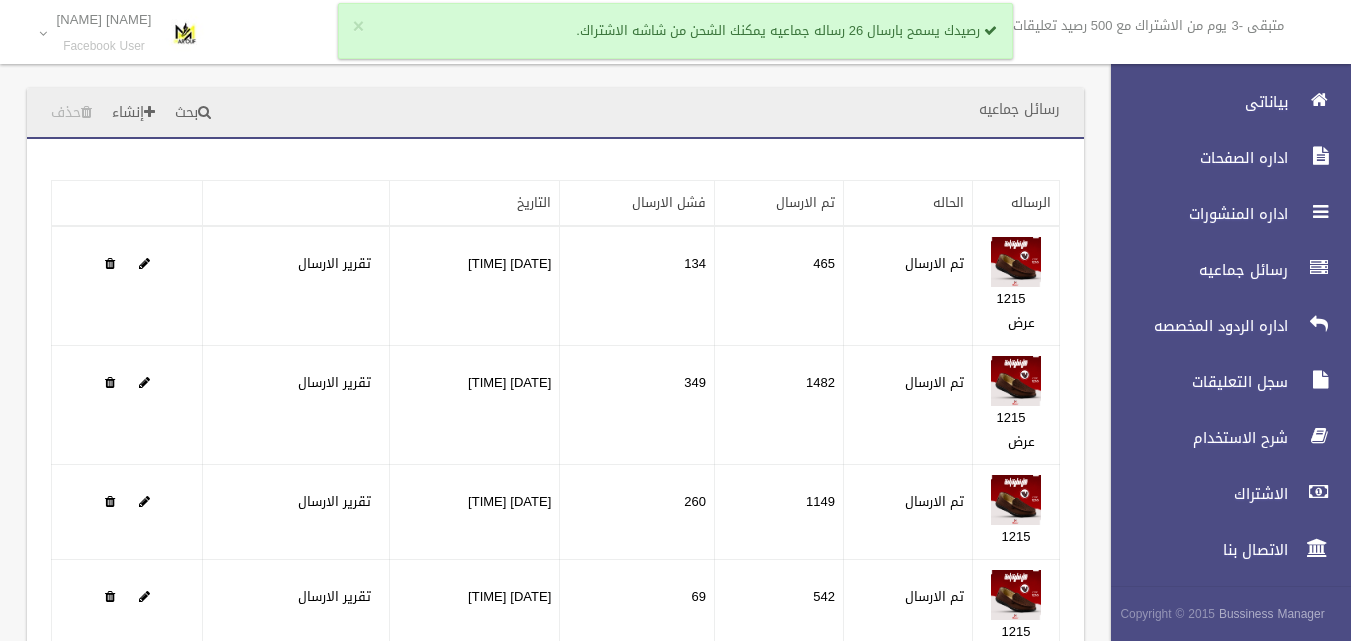 scroll, scrollTop: 0, scrollLeft: 0, axis: both 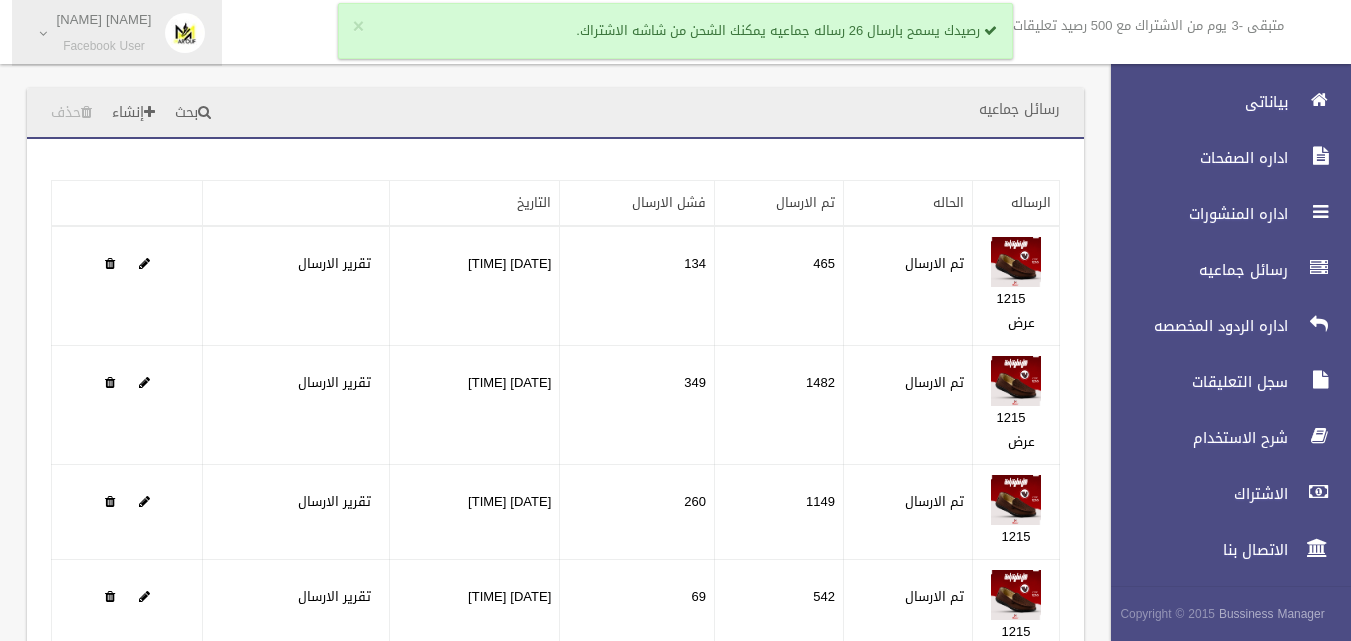 click on "[NAME] [NAME]" at bounding box center [104, 19] 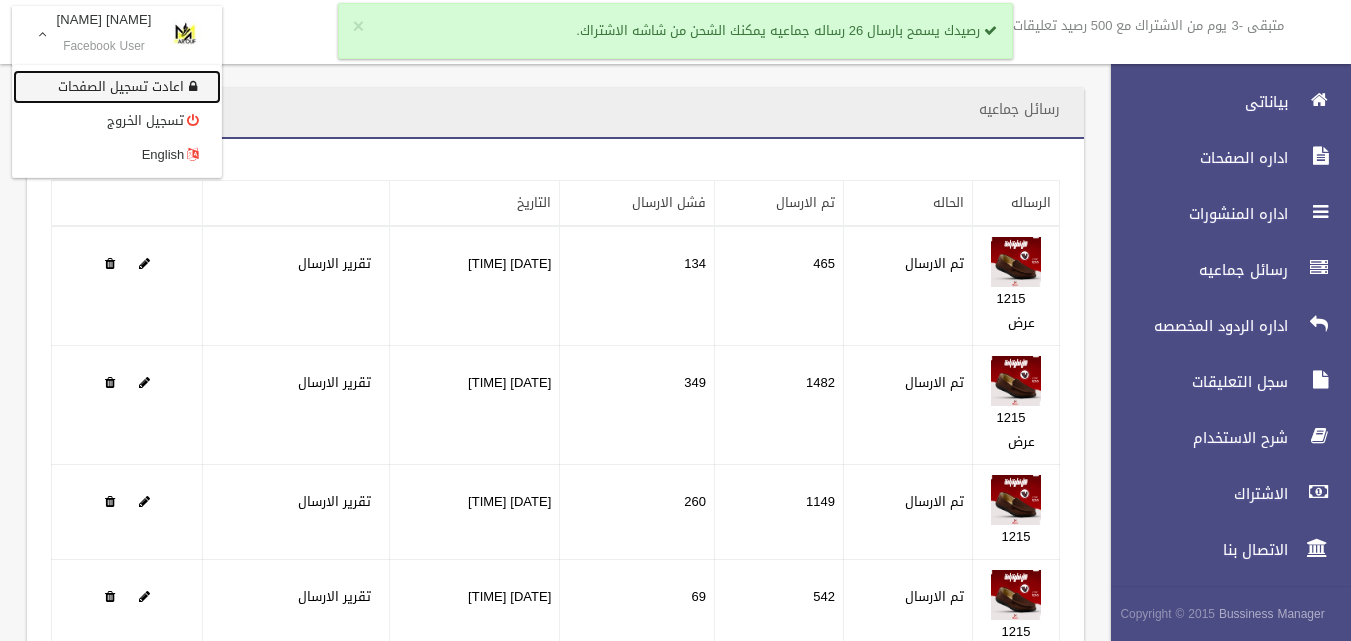 click on "اعادت تسجيل الصفحات" at bounding box center [117, 87] 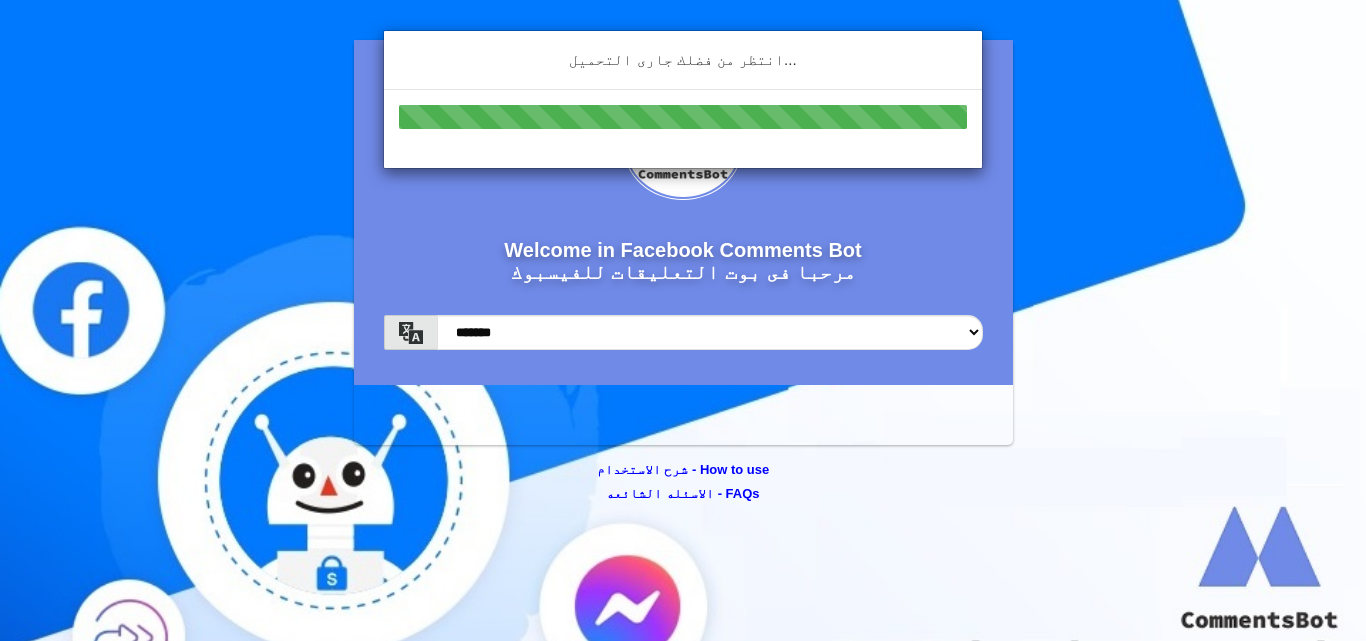 scroll, scrollTop: 0, scrollLeft: 0, axis: both 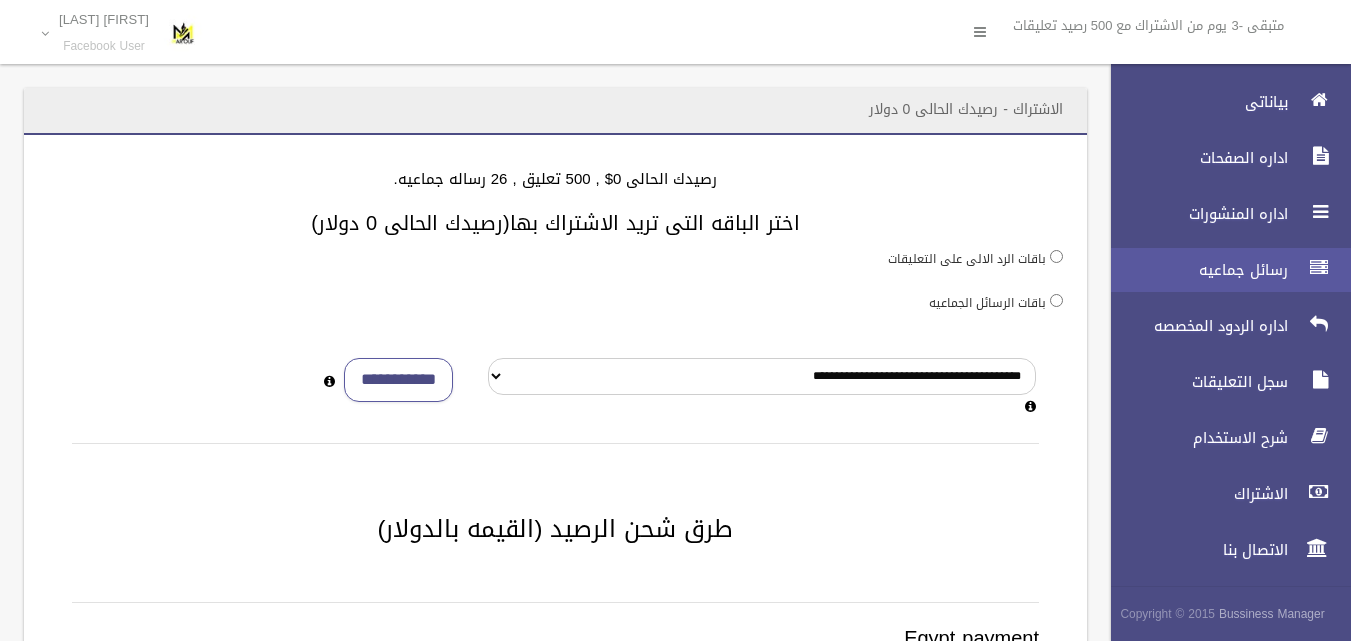 click on "رسائل جماعيه" at bounding box center [1194, 270] 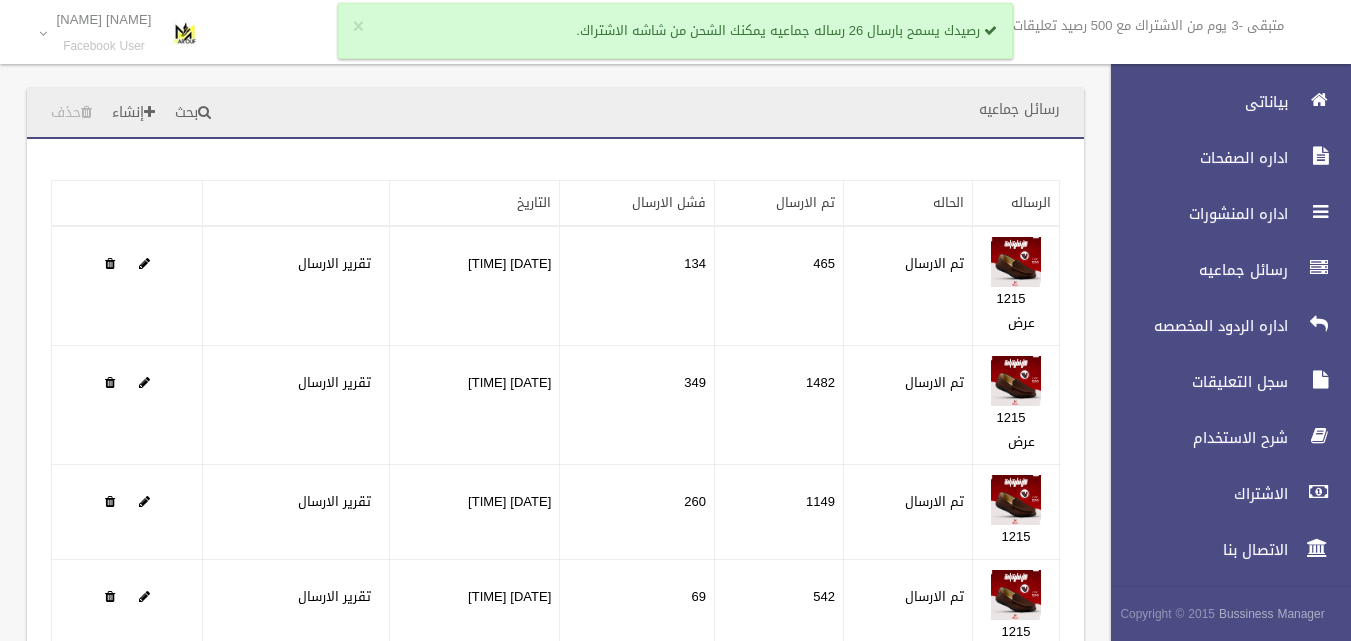 scroll, scrollTop: 0, scrollLeft: 0, axis: both 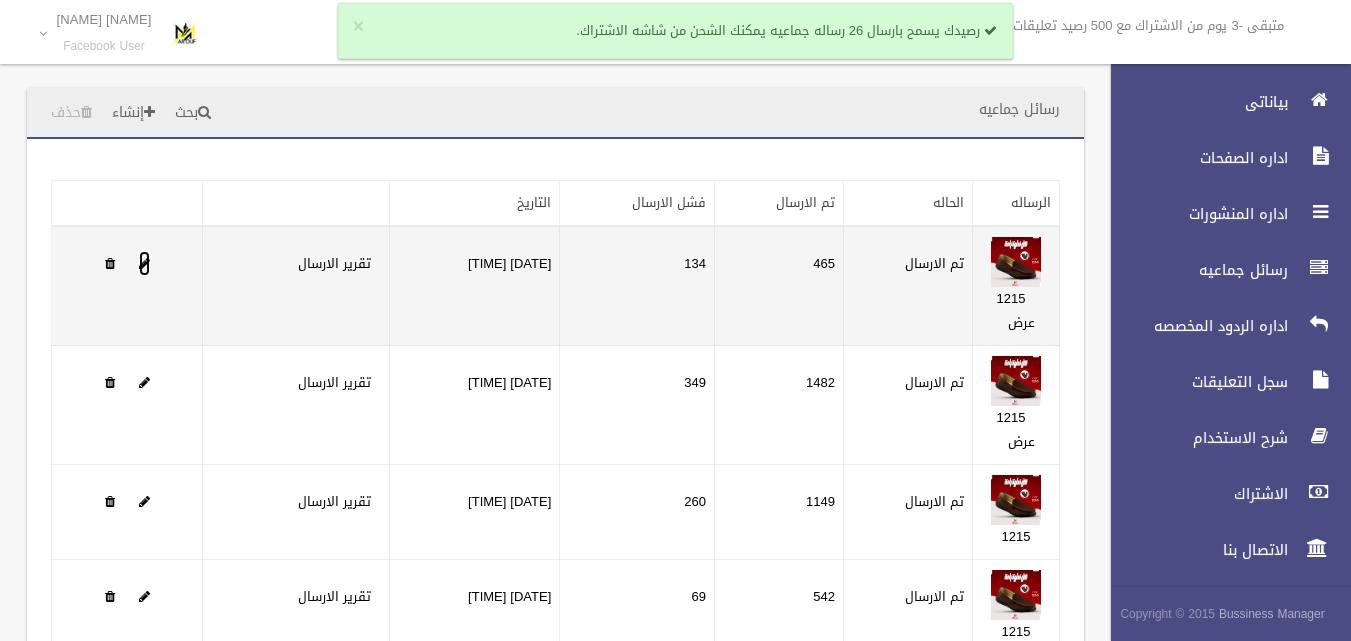 click at bounding box center [144, 263] 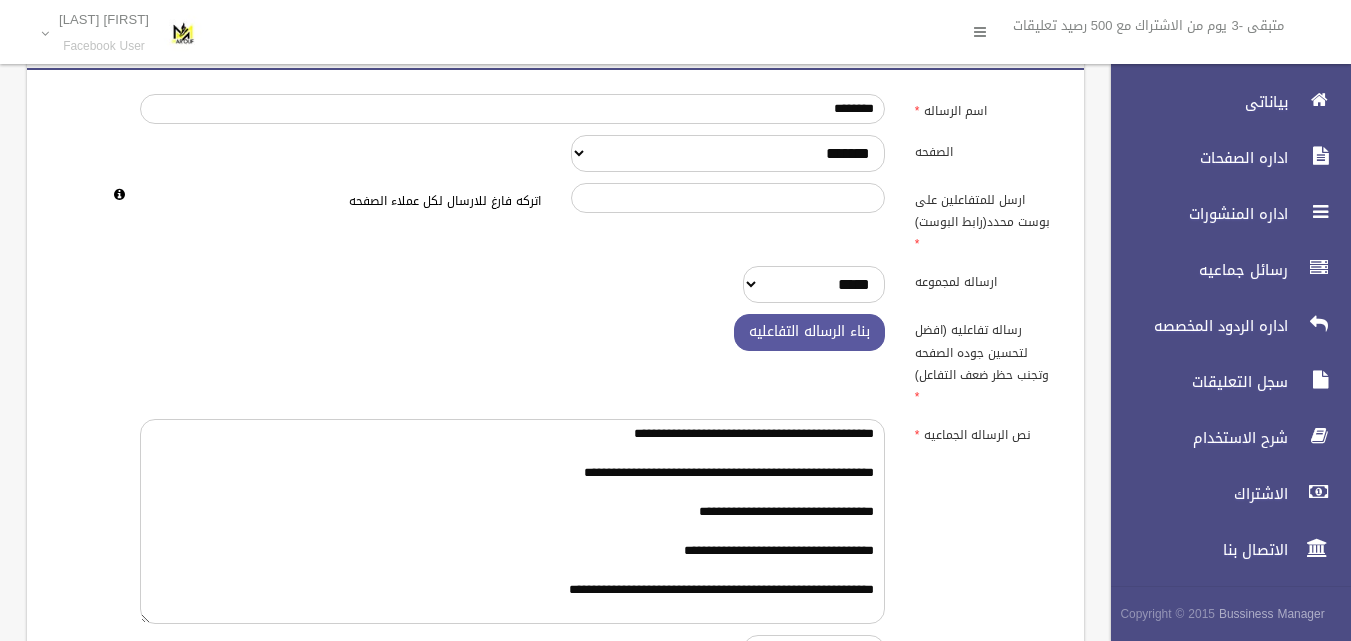 scroll, scrollTop: 100, scrollLeft: 0, axis: vertical 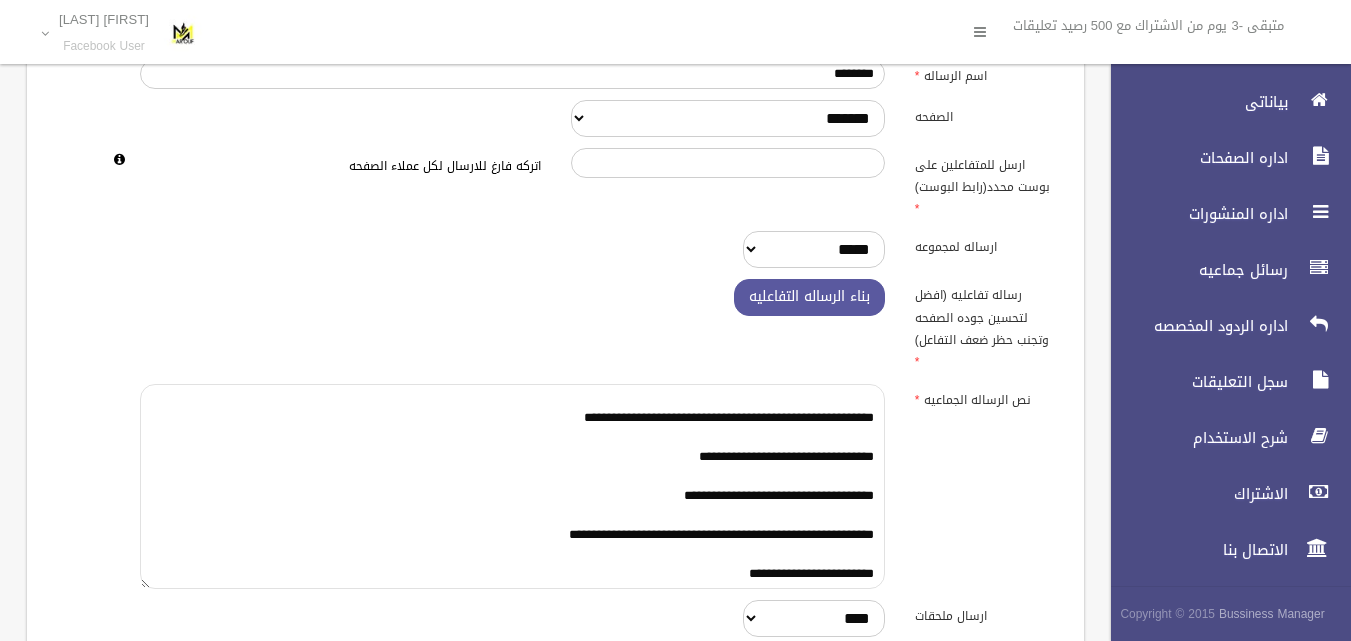 drag, startPoint x: 874, startPoint y: 381, endPoint x: 638, endPoint y: 600, distance: 321.95807 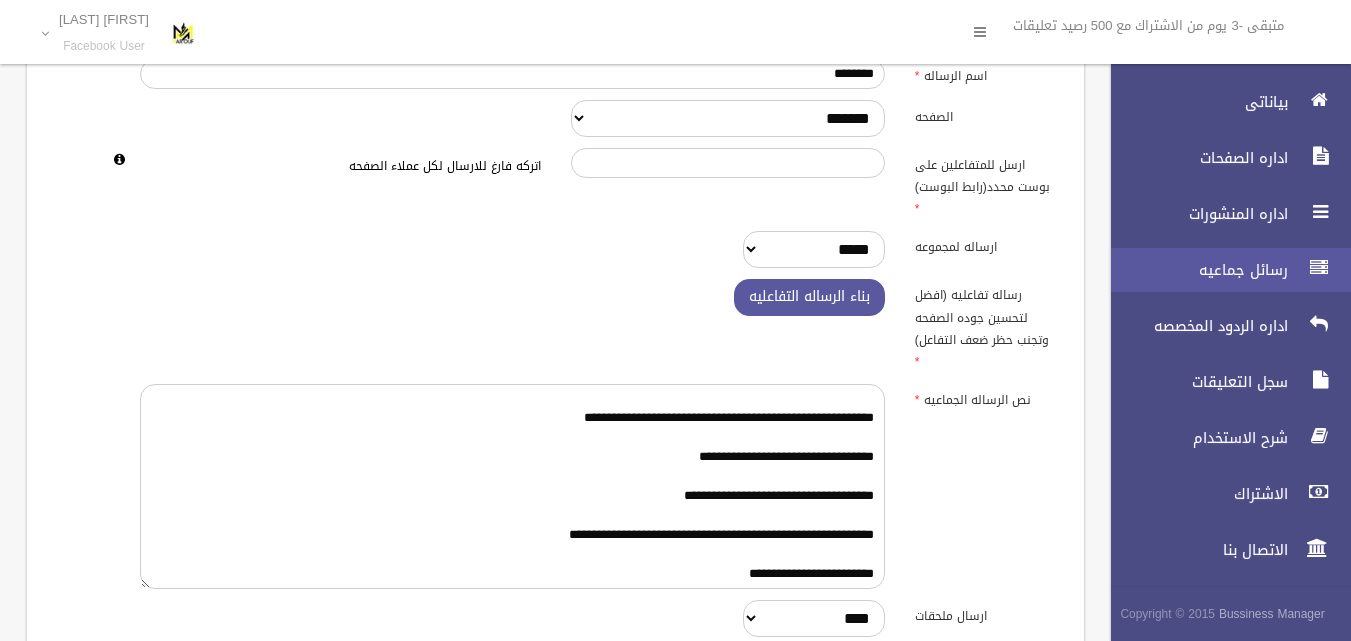 click on "رسائل جماعيه" at bounding box center (1194, 270) 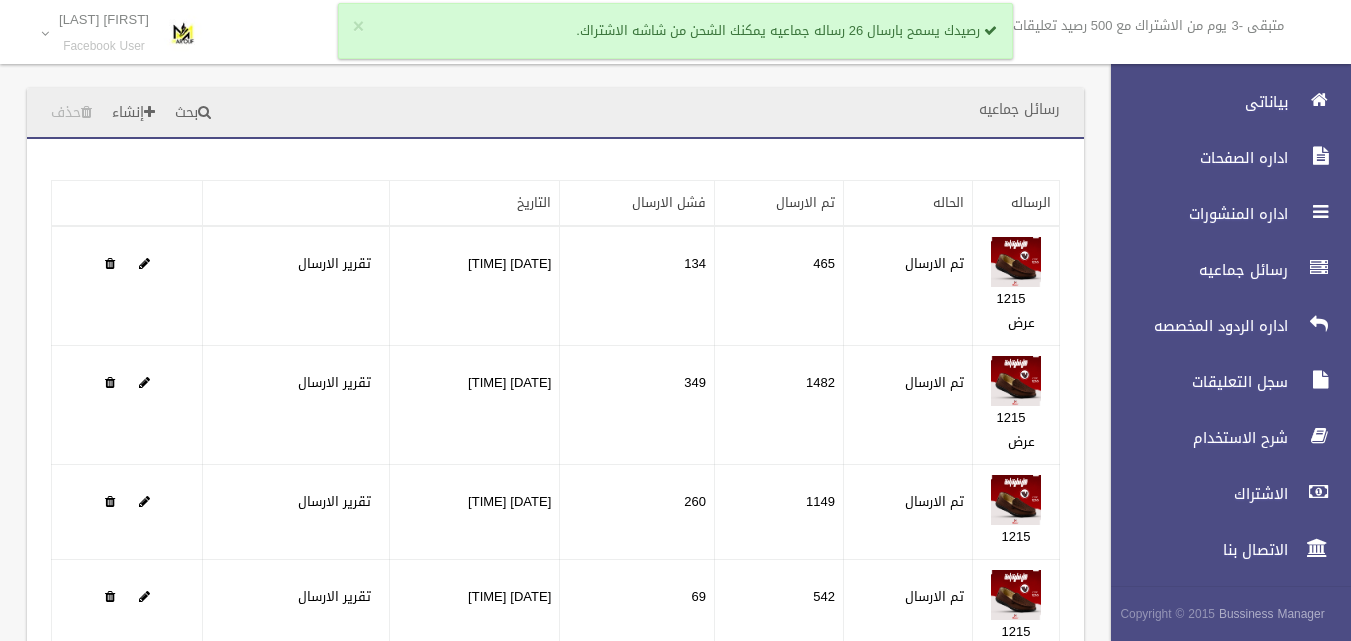 scroll, scrollTop: 0, scrollLeft: 0, axis: both 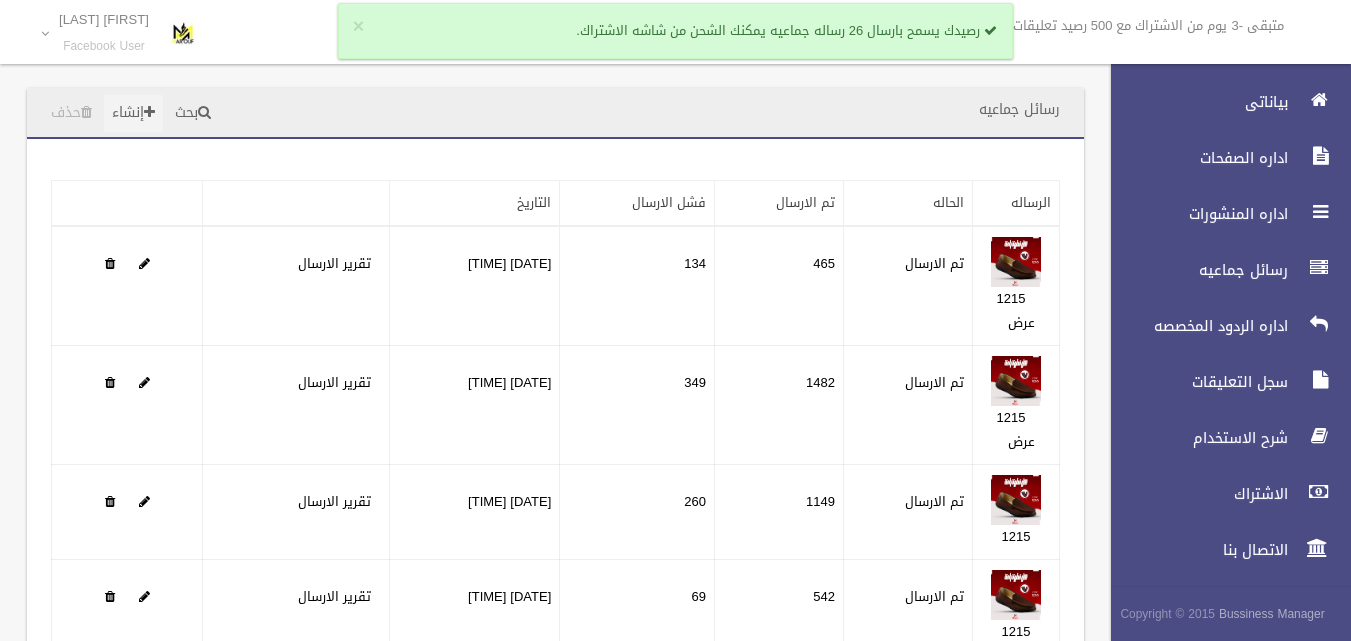 click on "إنشاء" at bounding box center [133, 113] 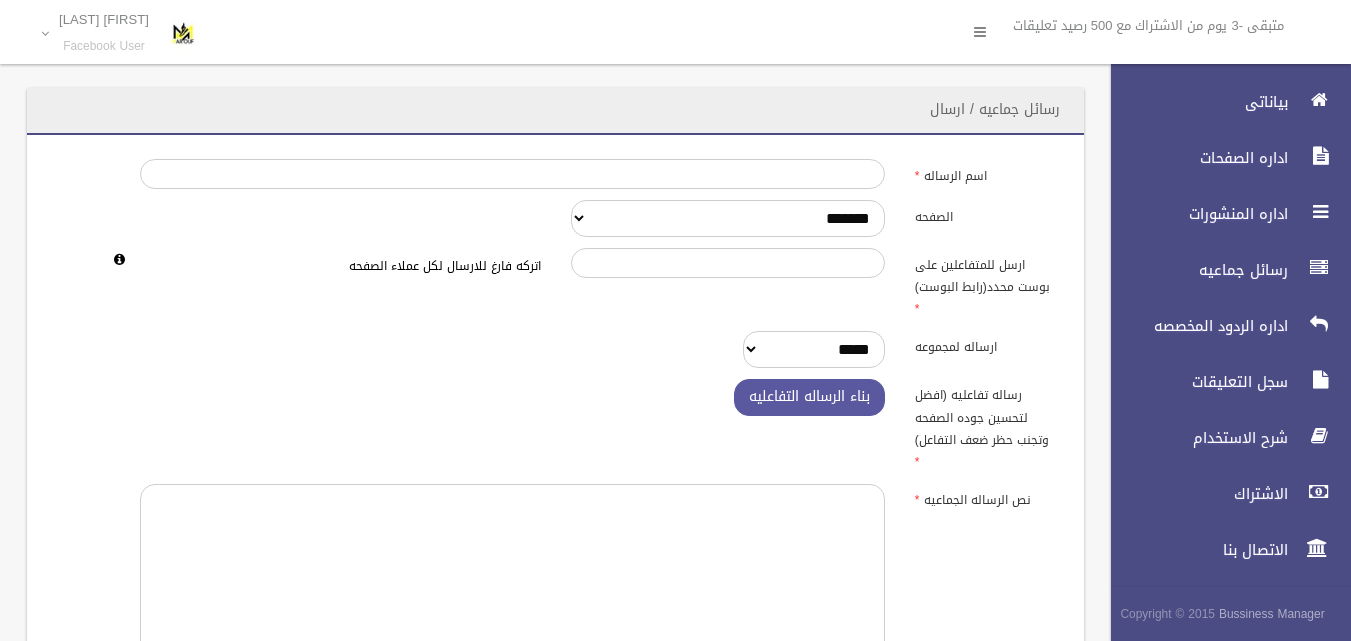 scroll, scrollTop: 0, scrollLeft: 0, axis: both 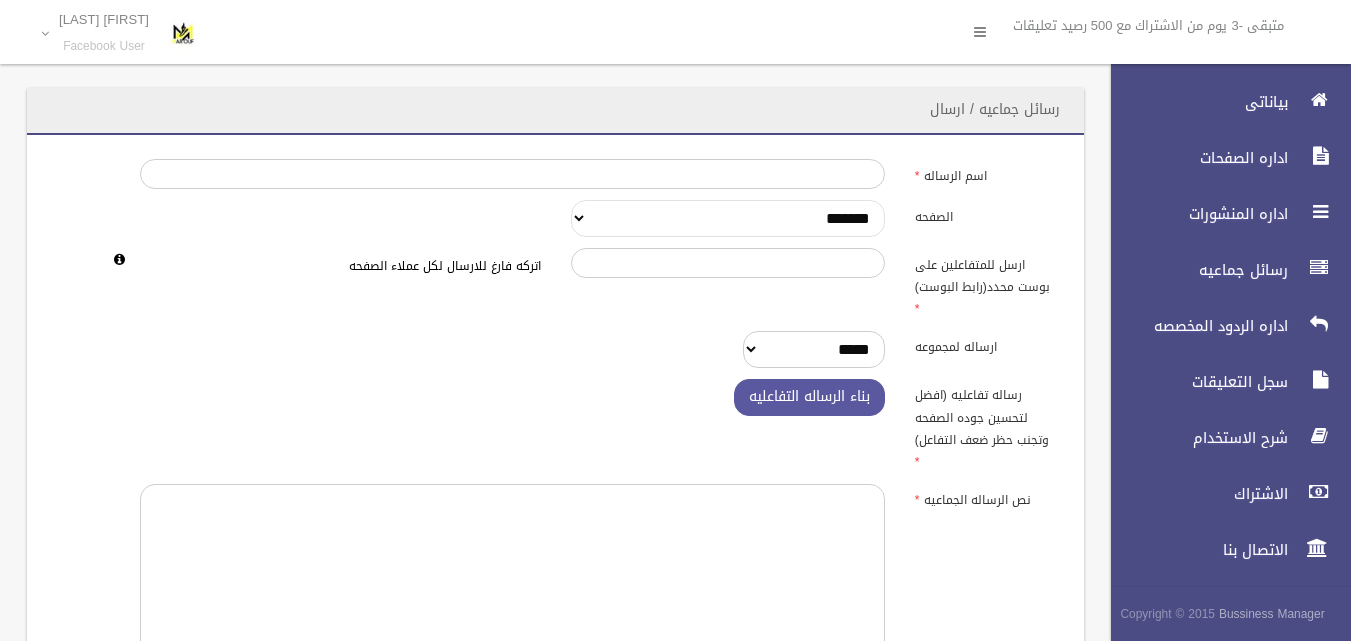 click on "**********" at bounding box center [728, 218] 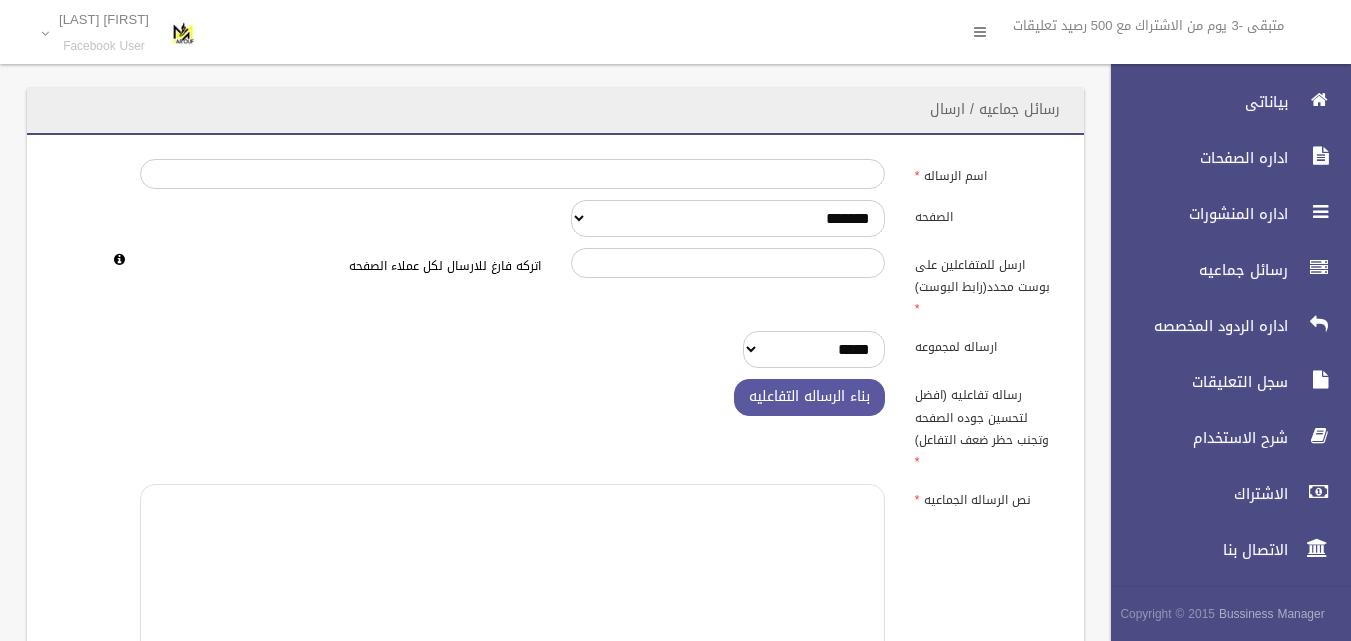click at bounding box center [512, 586] 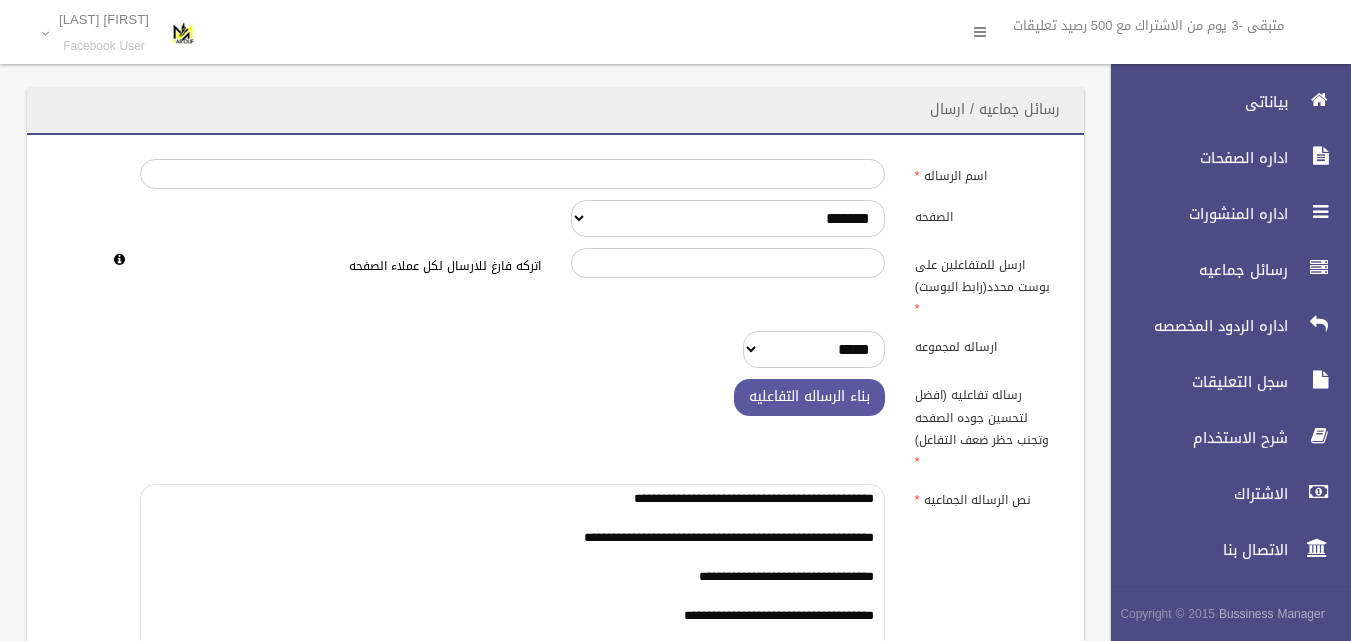scroll, scrollTop: 25, scrollLeft: 0, axis: vertical 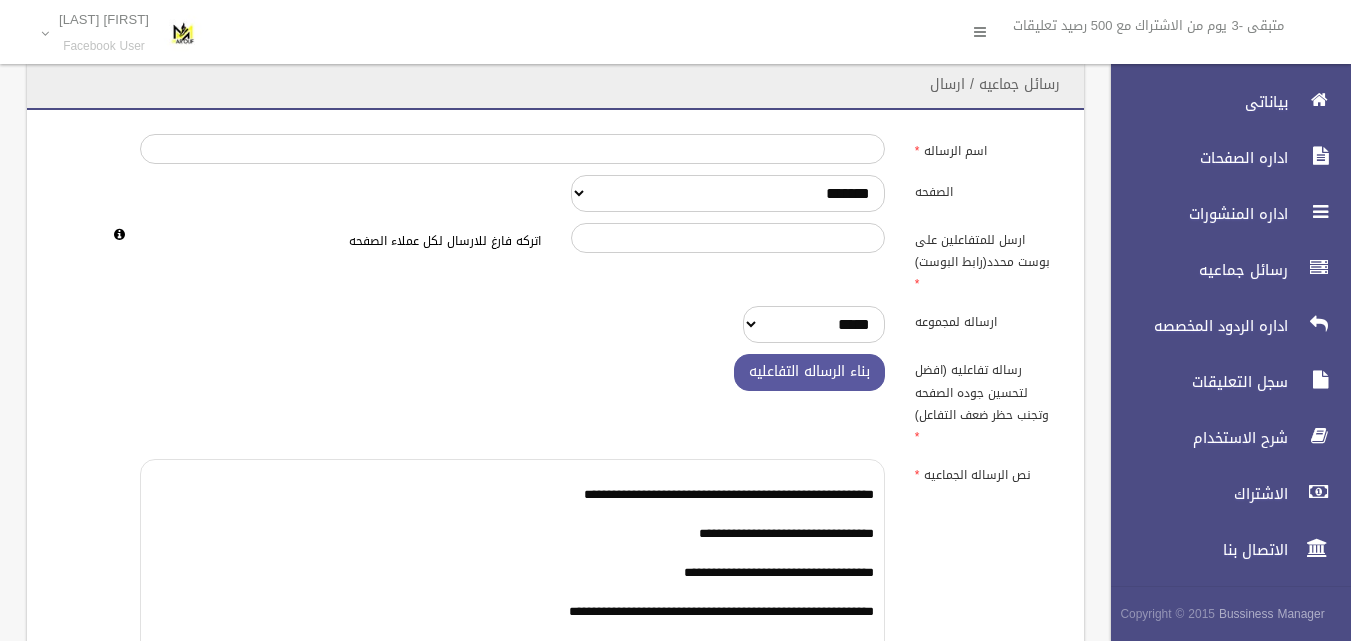 type on "**********" 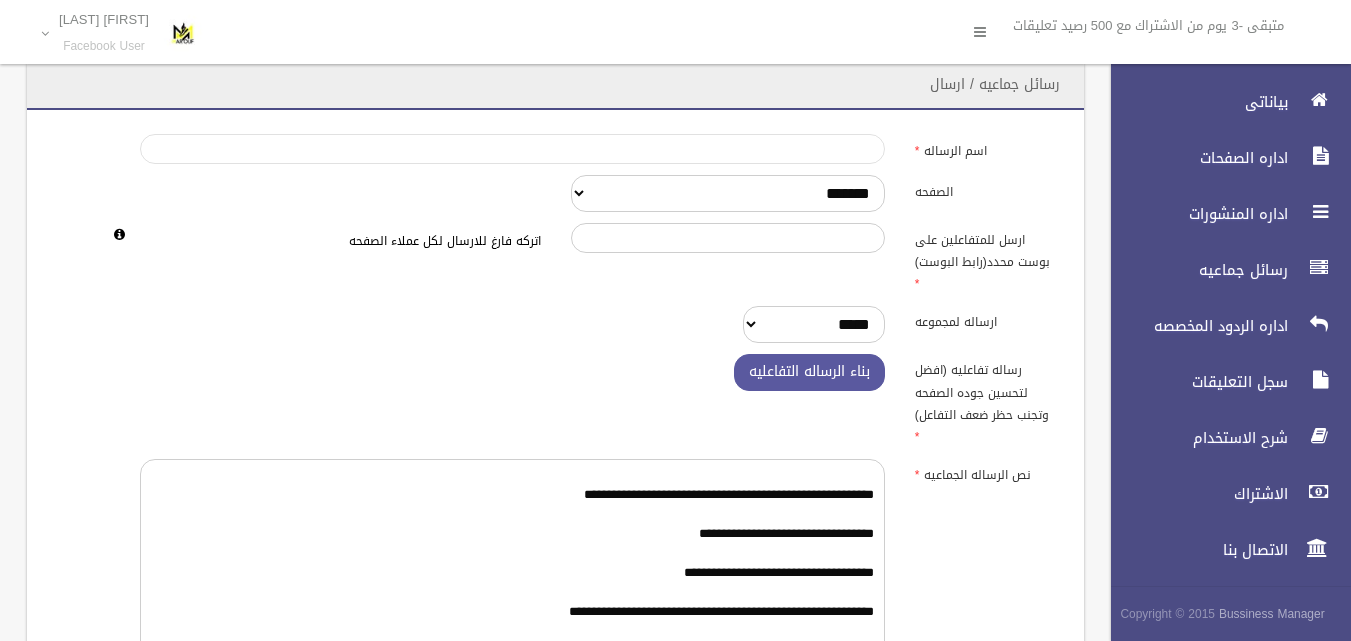 click on "اسم الرساله" at bounding box center (512, 149) 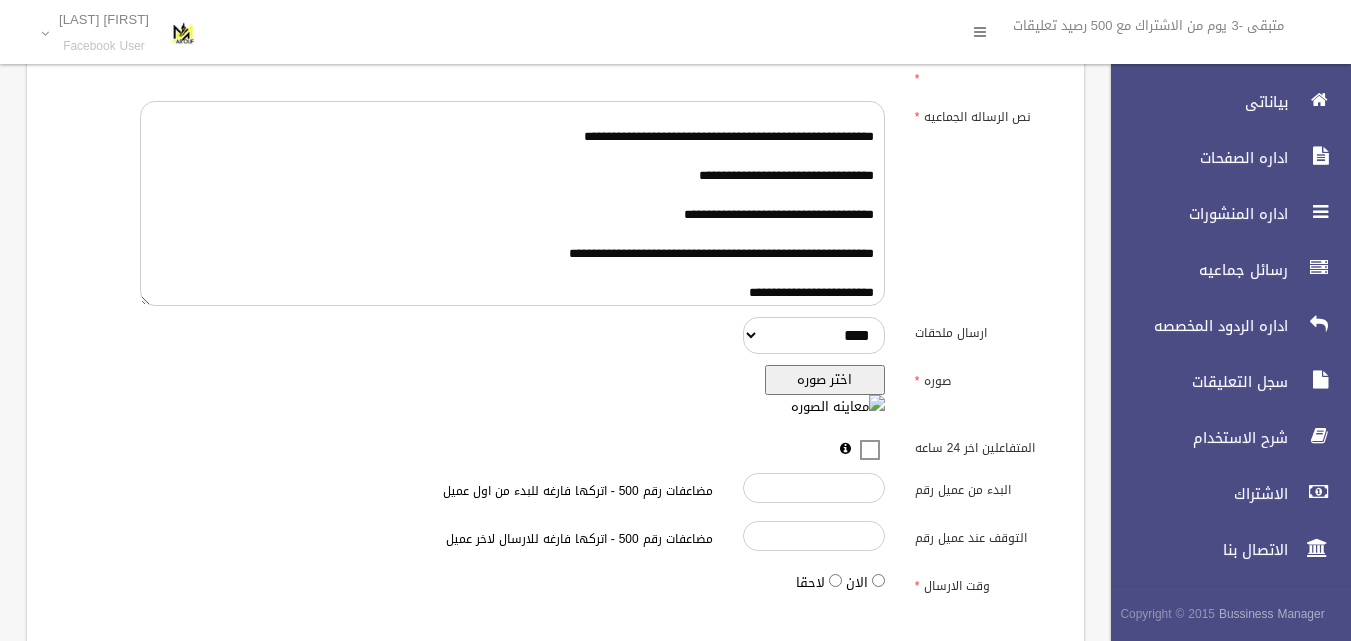 scroll, scrollTop: 475, scrollLeft: 0, axis: vertical 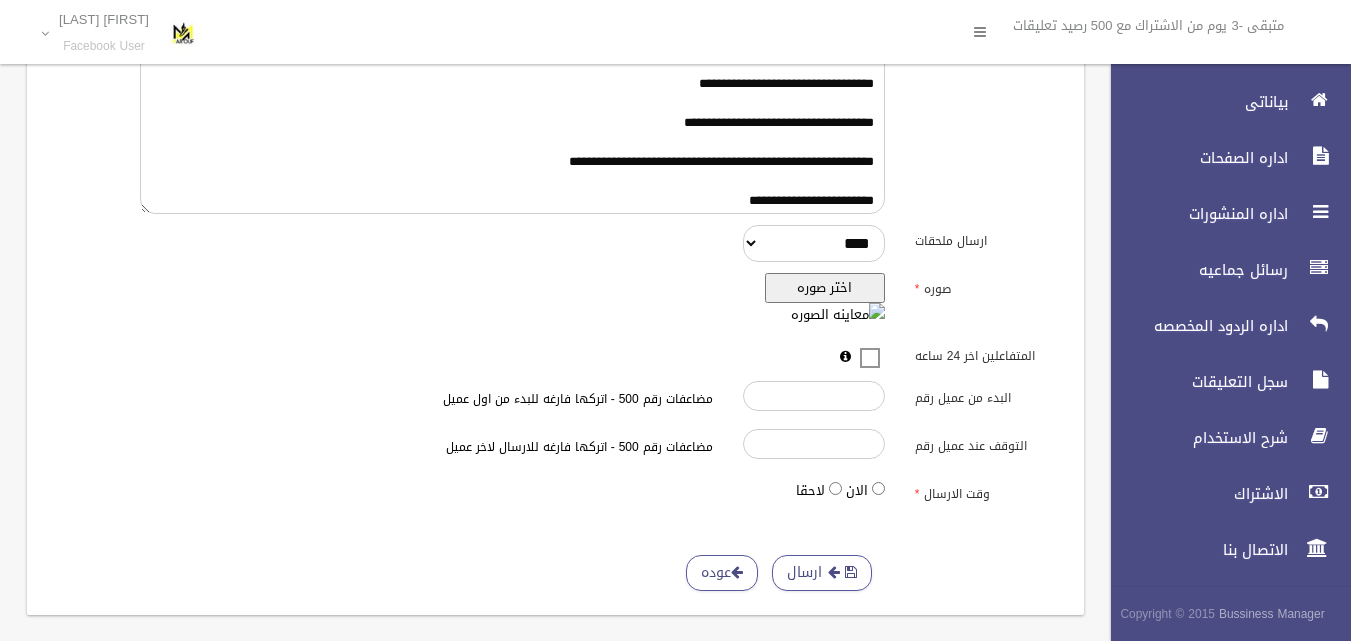 click on "اختر صوره" at bounding box center [825, 288] 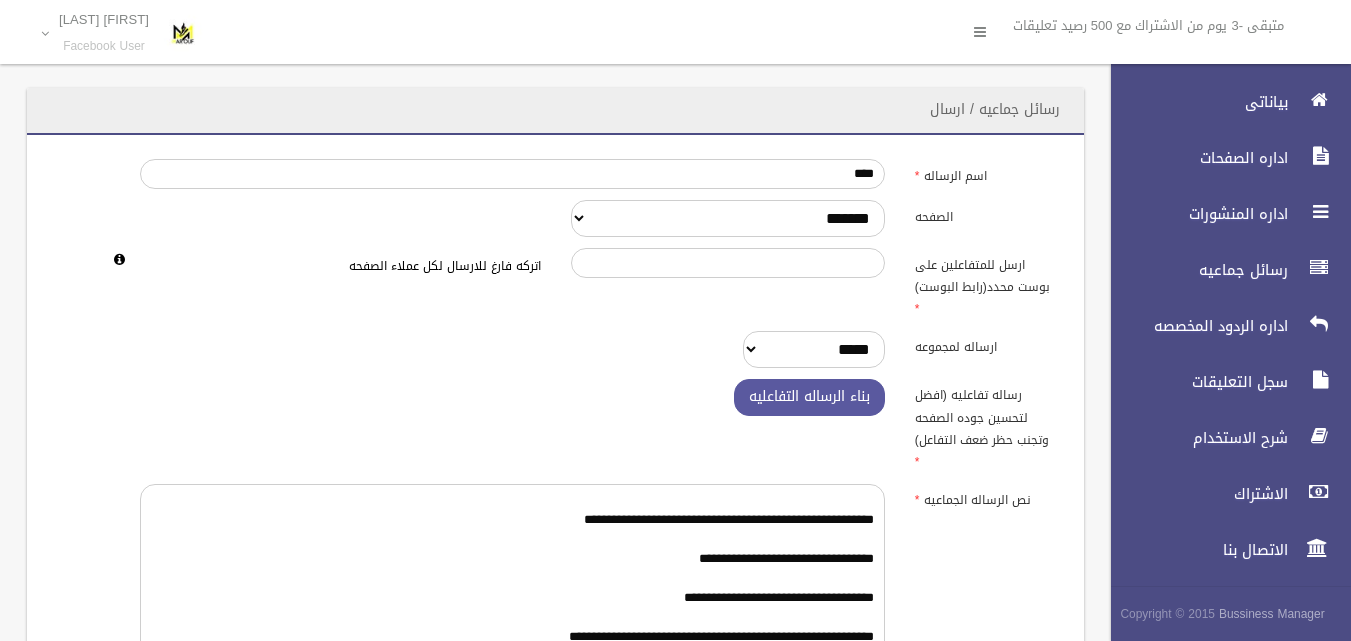 scroll, scrollTop: 650, scrollLeft: 0, axis: vertical 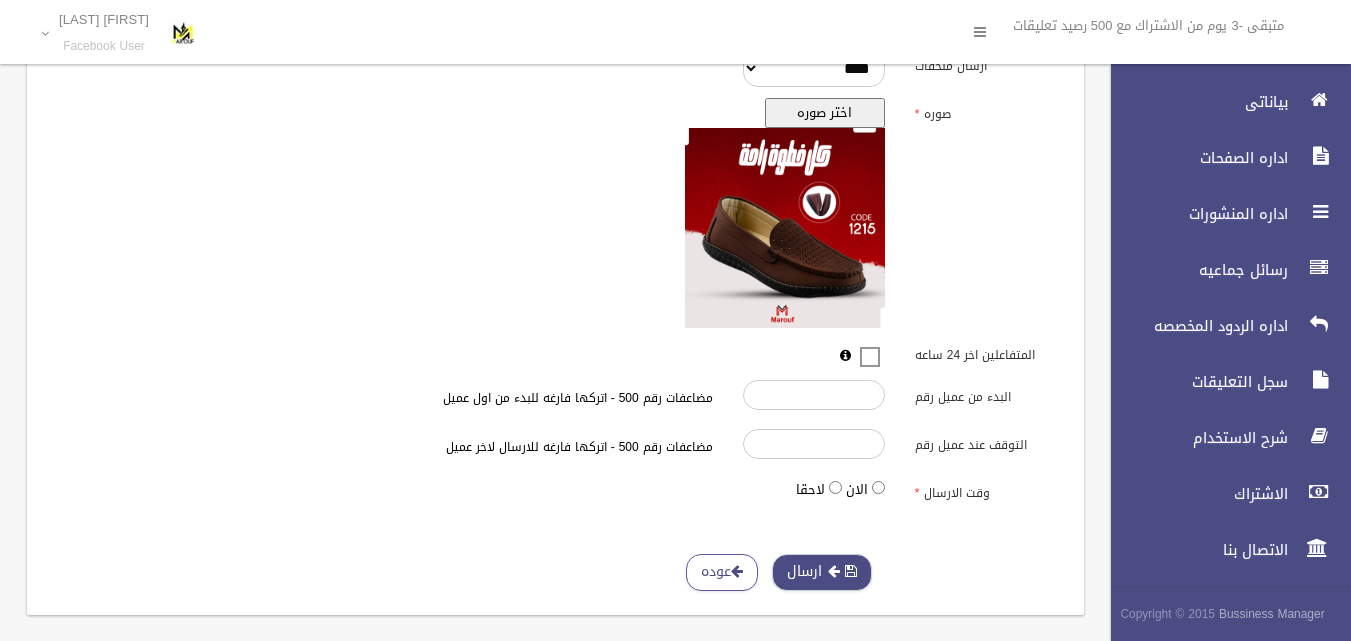 click on "ارسال" at bounding box center [822, 572] 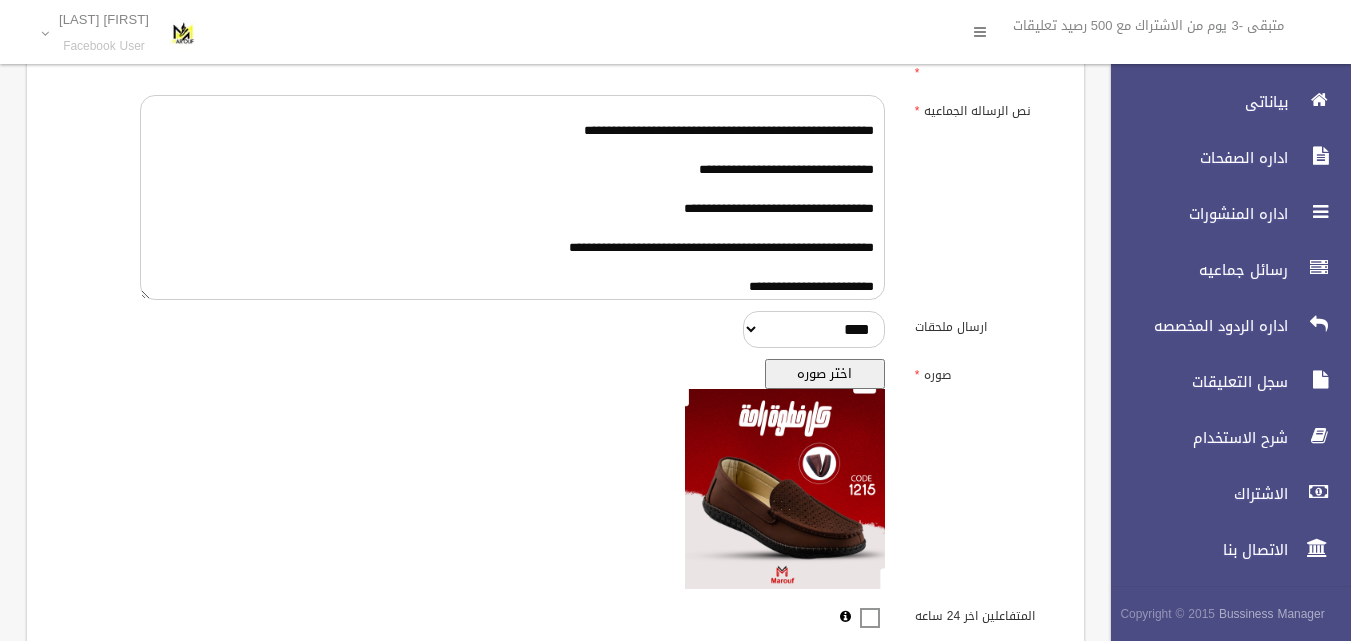 scroll, scrollTop: 50, scrollLeft: 0, axis: vertical 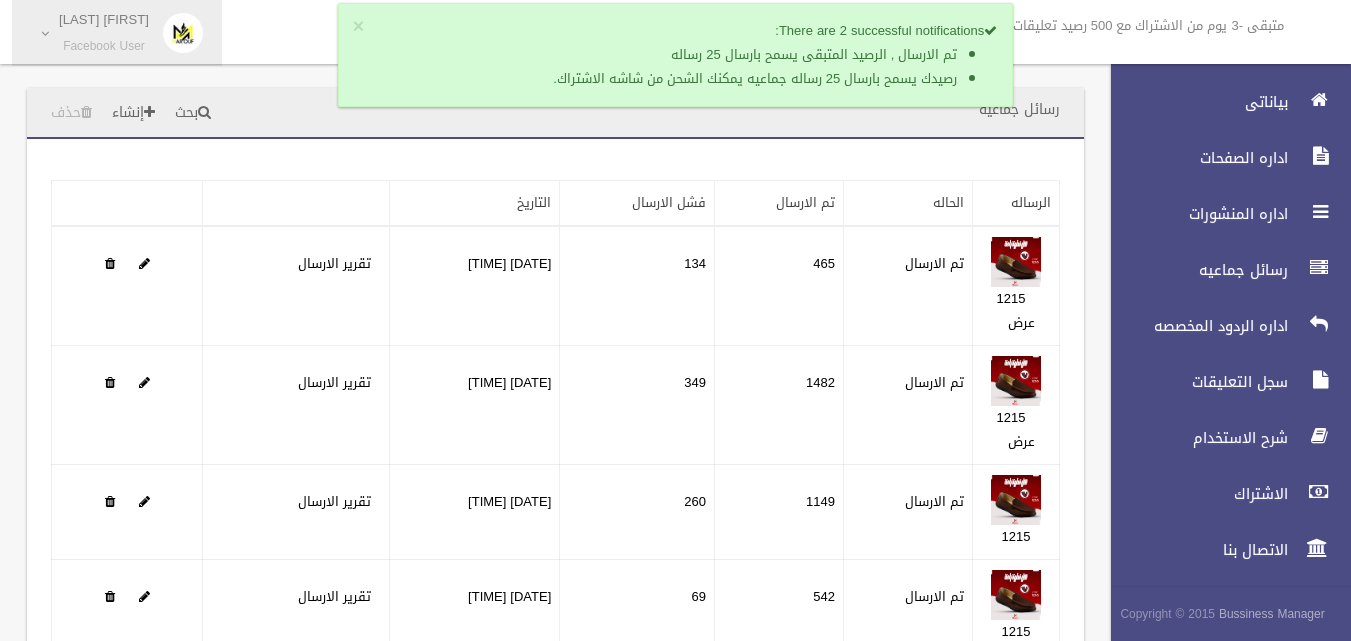 click on "[FIRST] [LAST]" at bounding box center [104, 19] 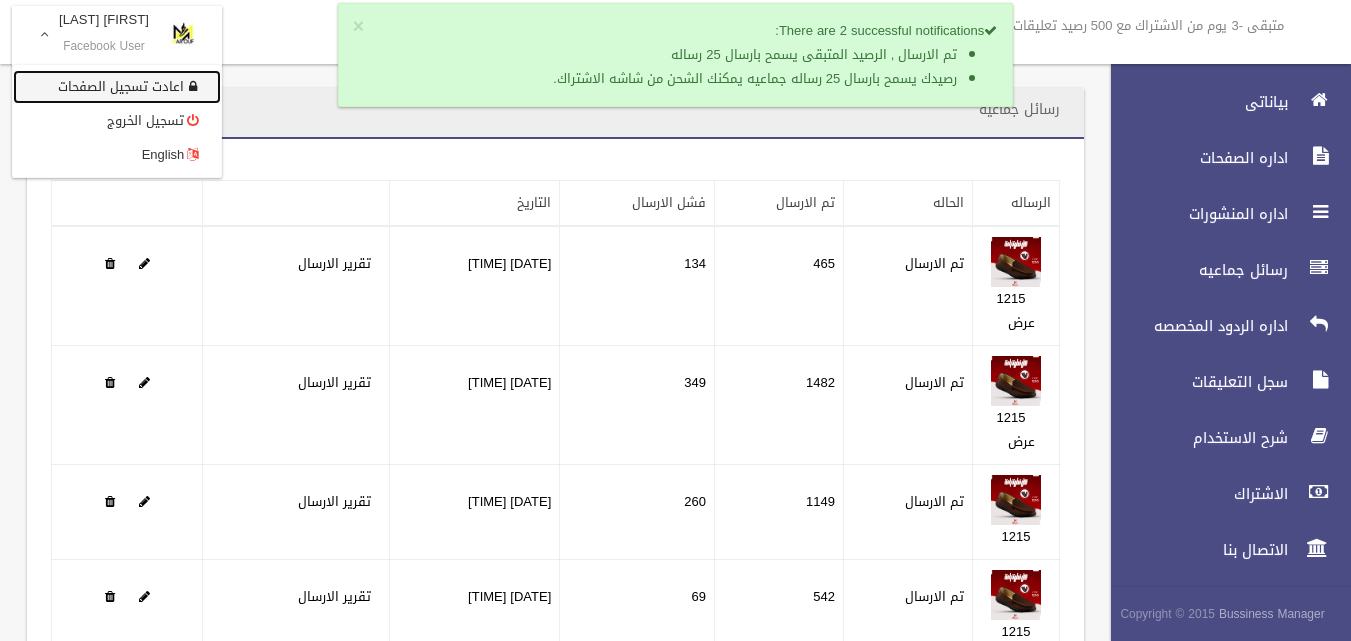 click on "اعادت تسجيل الصفحات" at bounding box center (117, 87) 